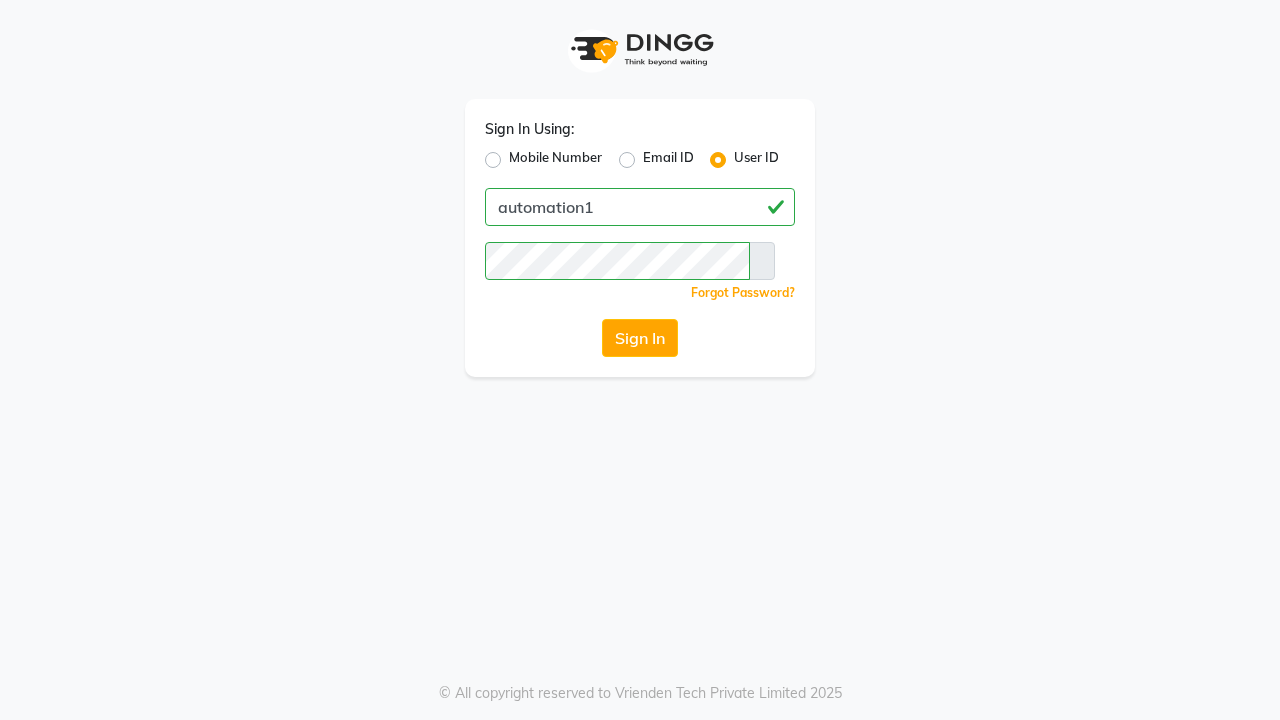 scroll, scrollTop: 0, scrollLeft: 0, axis: both 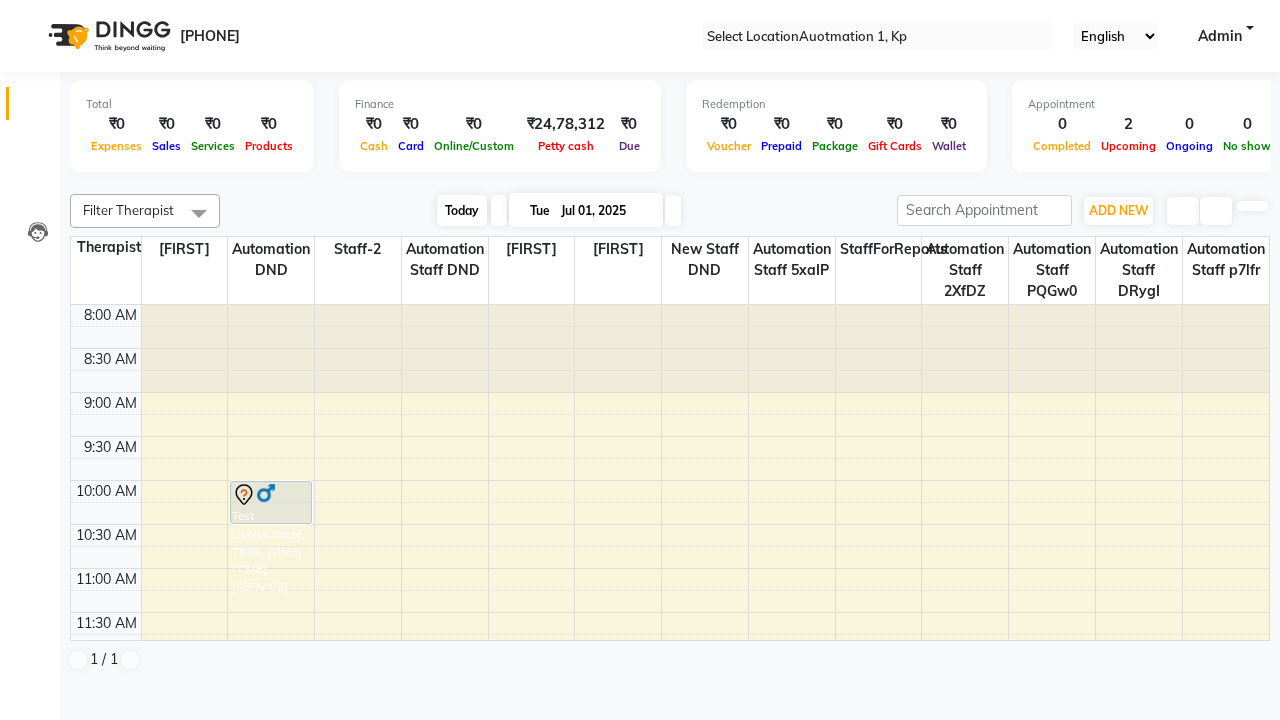 click on "Today" at bounding box center (462, 210) 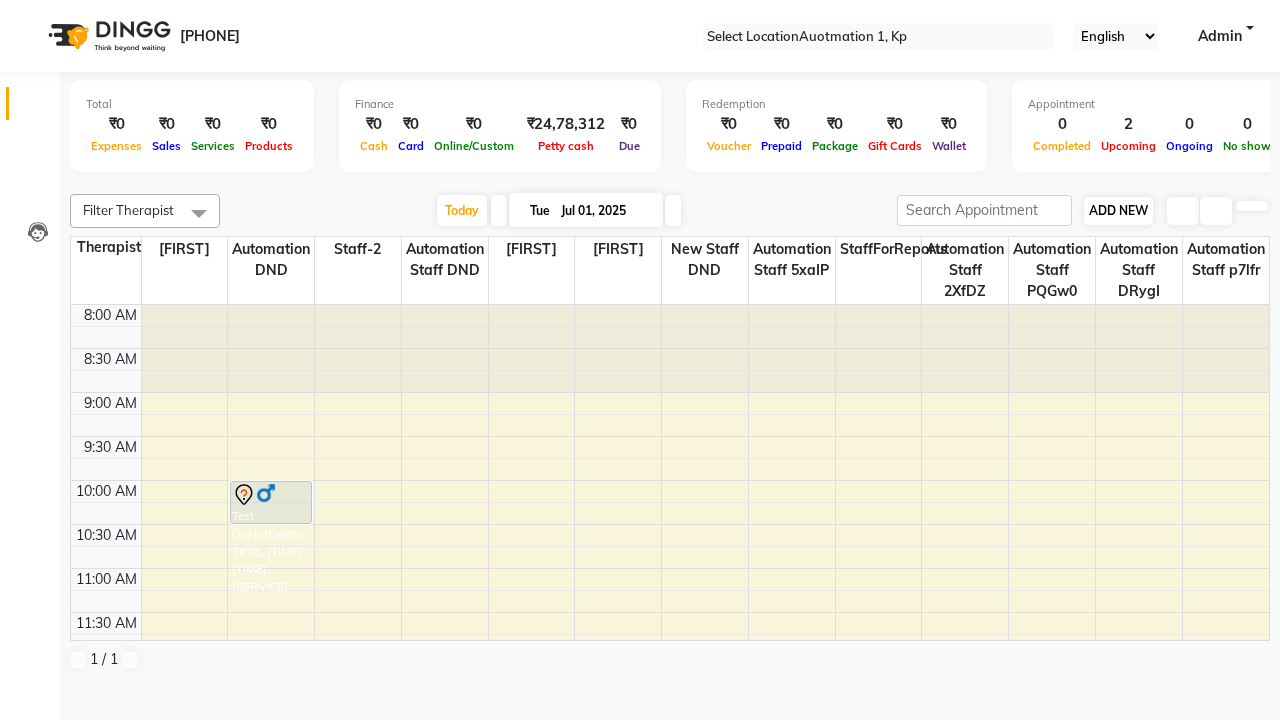 click on "ADD NEW" at bounding box center [1118, 210] 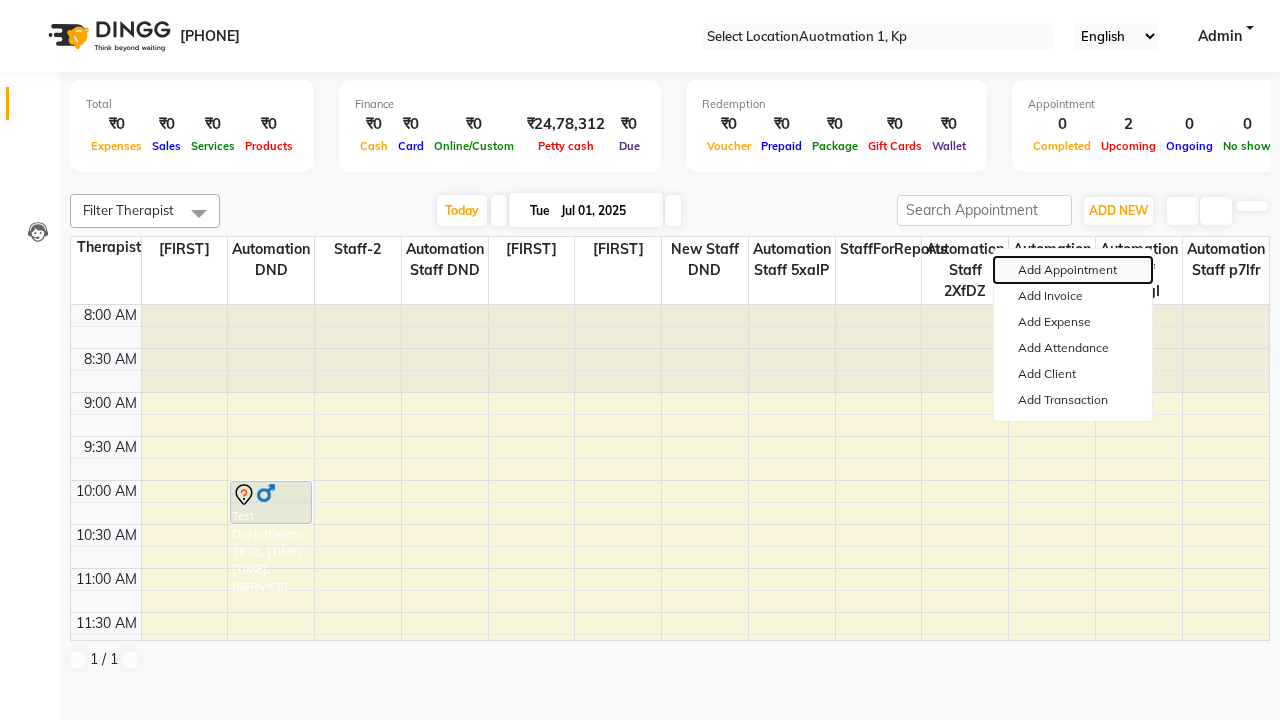 click on "Add Appointment" at bounding box center (1073, 270) 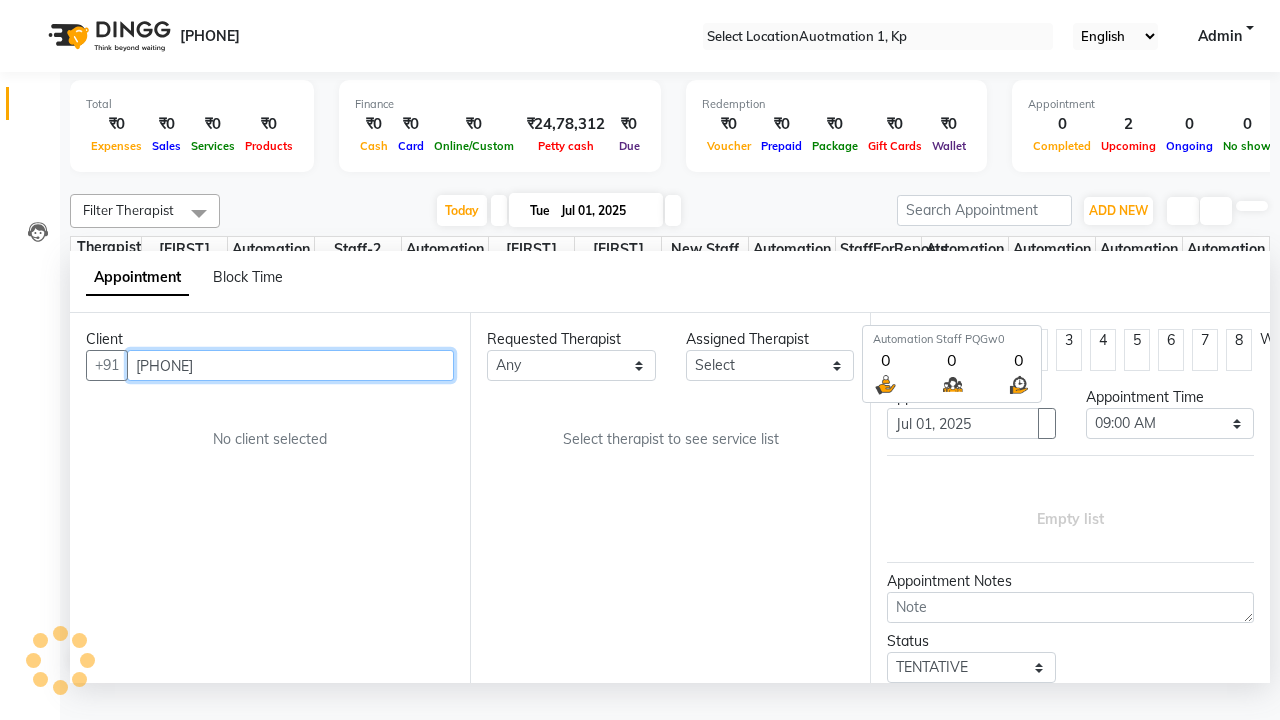 scroll, scrollTop: 1, scrollLeft: 0, axis: vertical 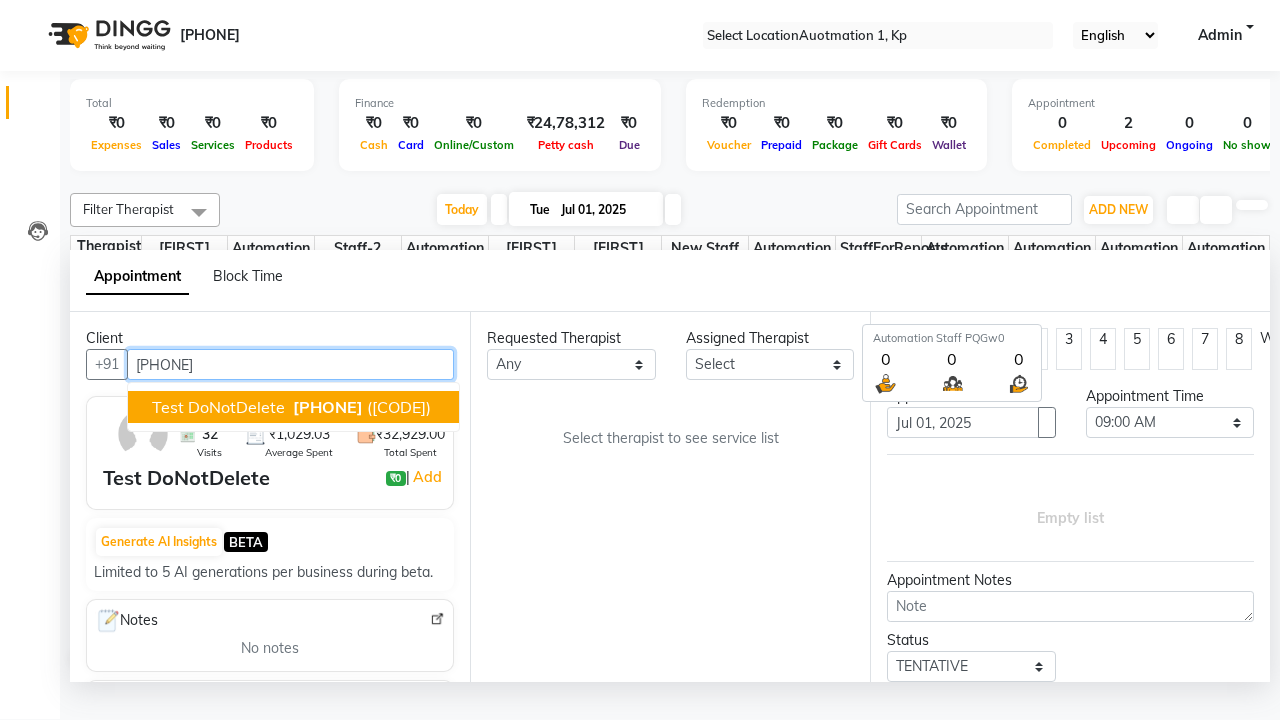 click on "[PHONE]" at bounding box center (328, 407) 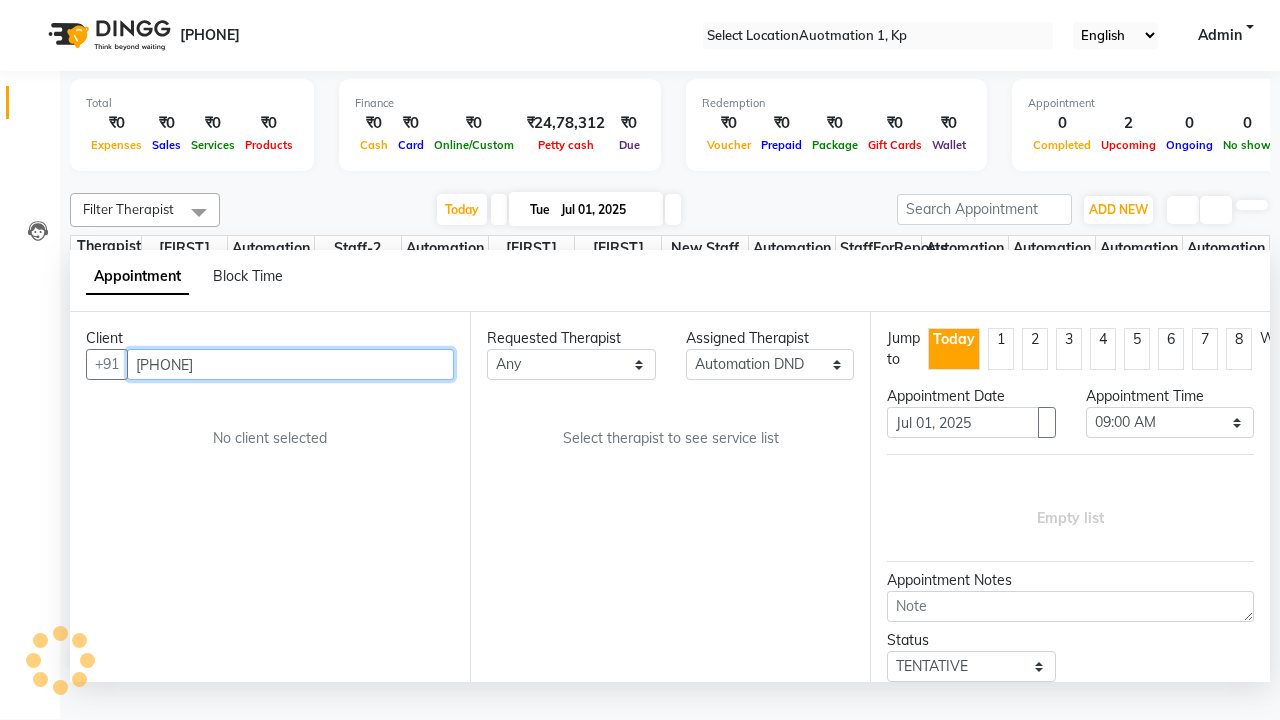 scroll, scrollTop: 0, scrollLeft: 0, axis: both 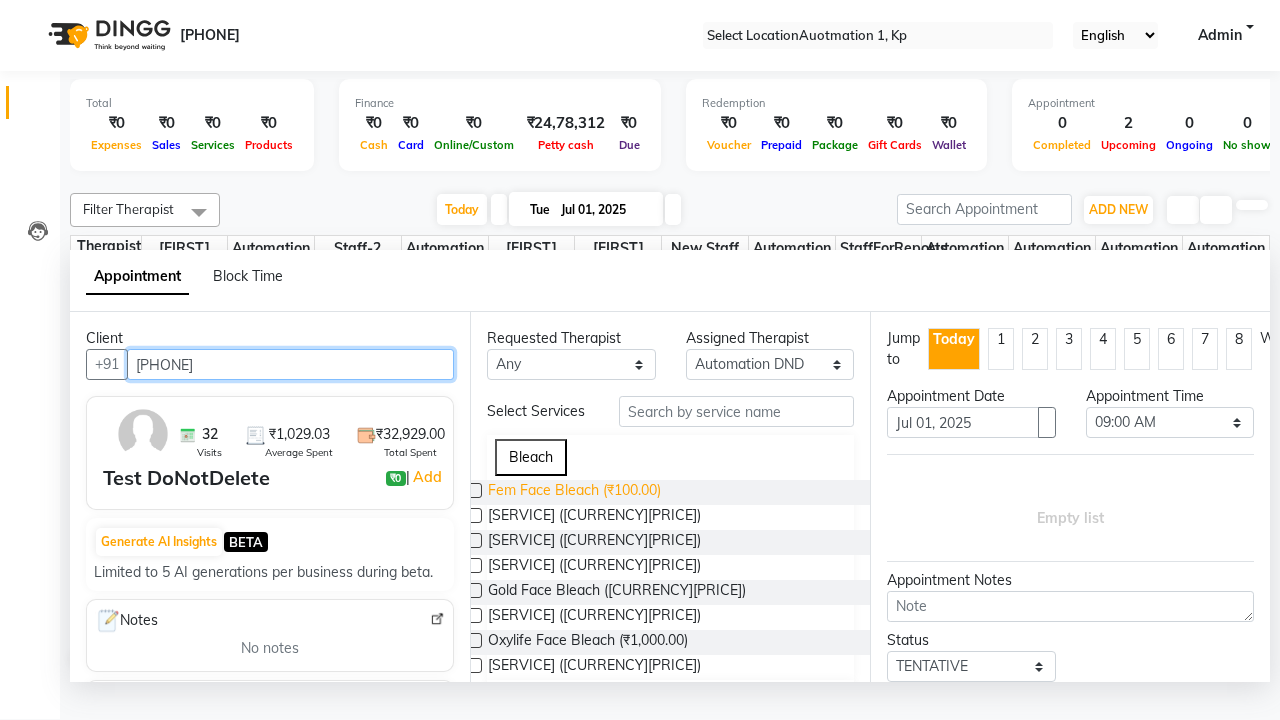 type on "[PHONE]" 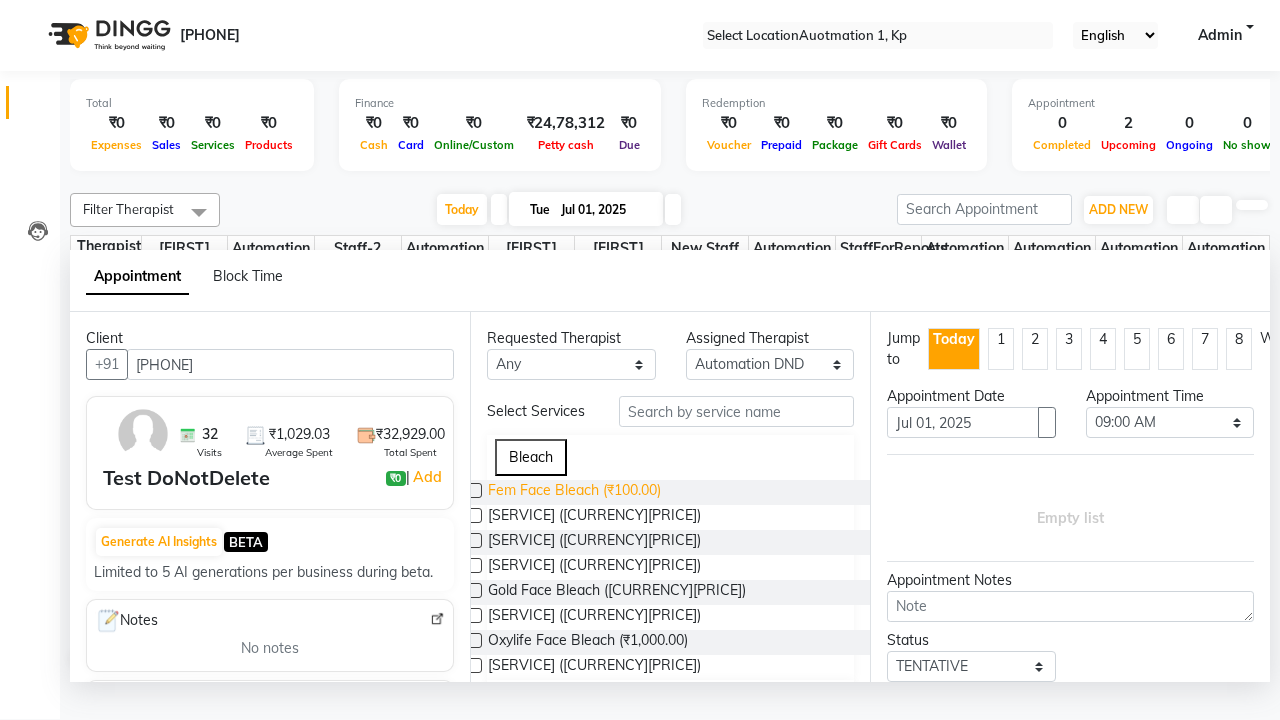 click on "Fem Face Bleach (₹100.00)" at bounding box center (574, 492) 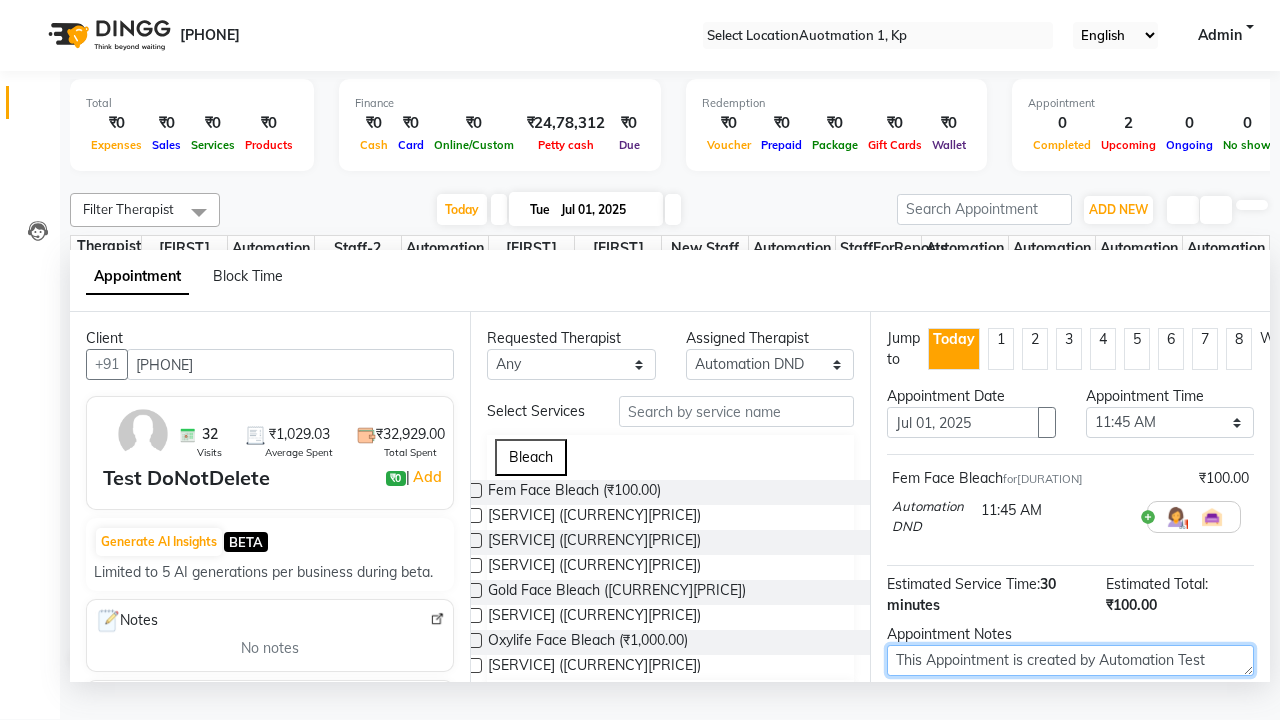 type on "This Appointment is created by Automation Test" 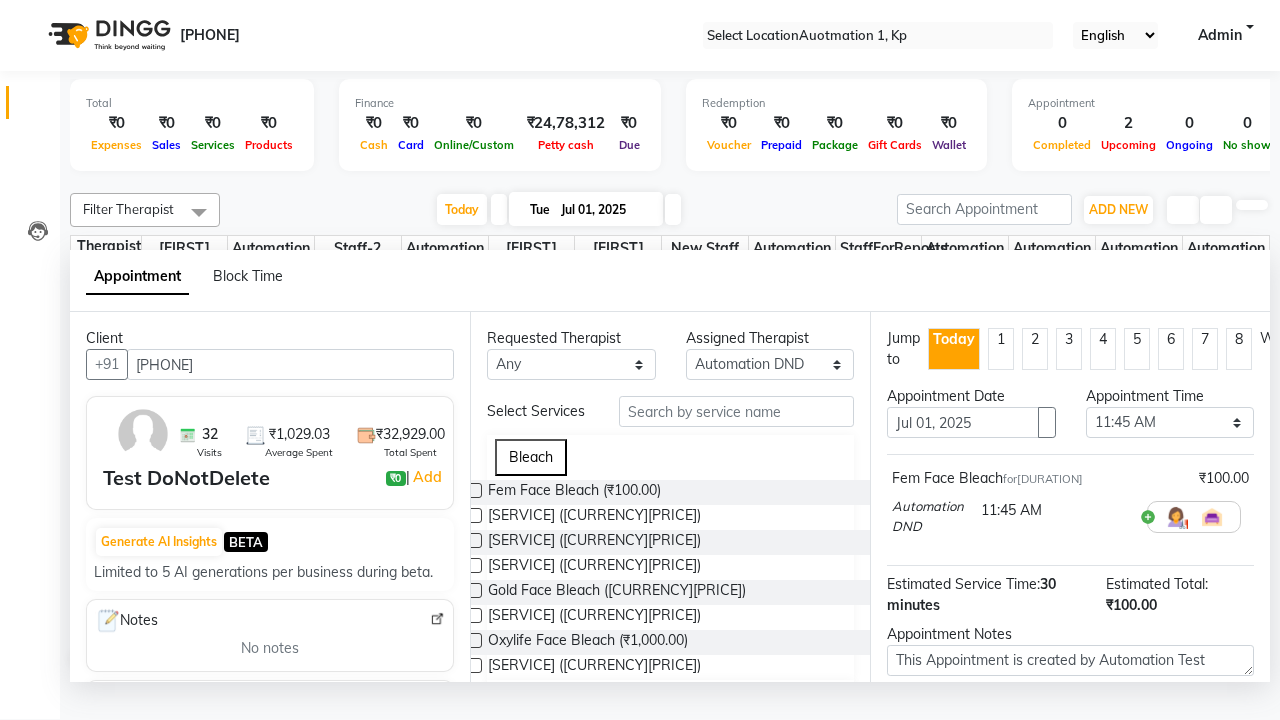 click at bounding box center (1097, 787) 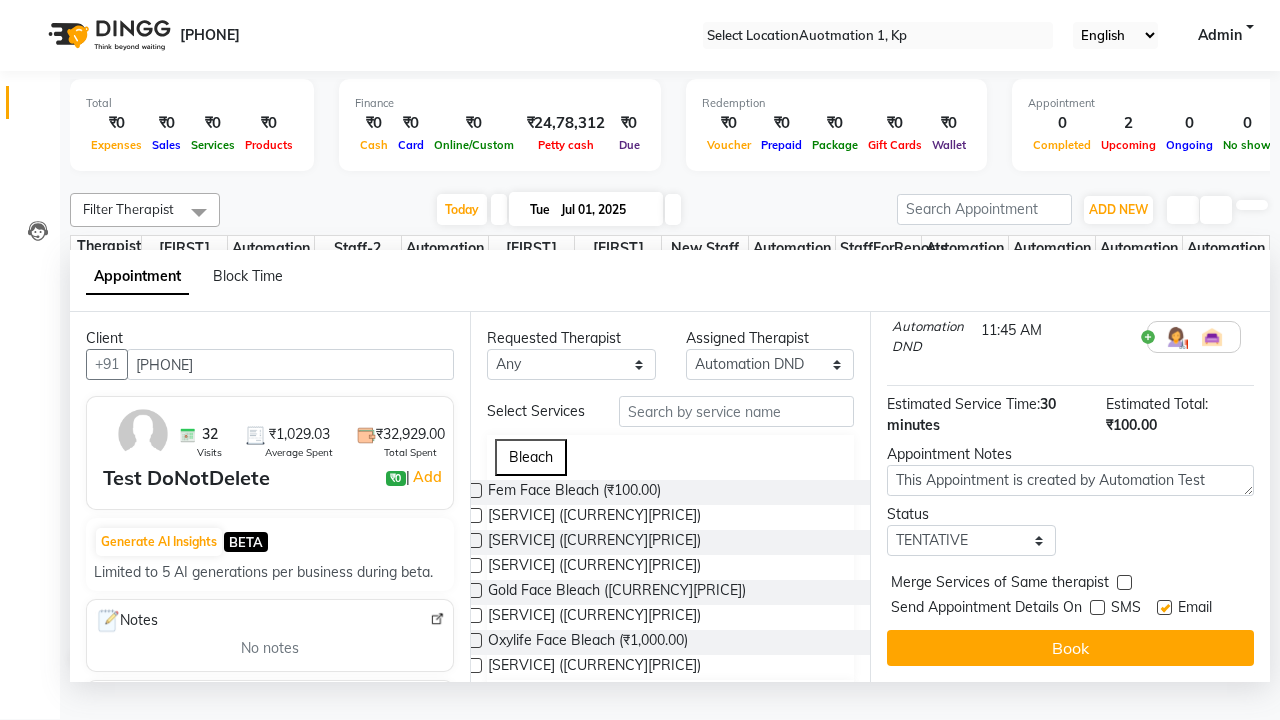 click at bounding box center (1164, 607) 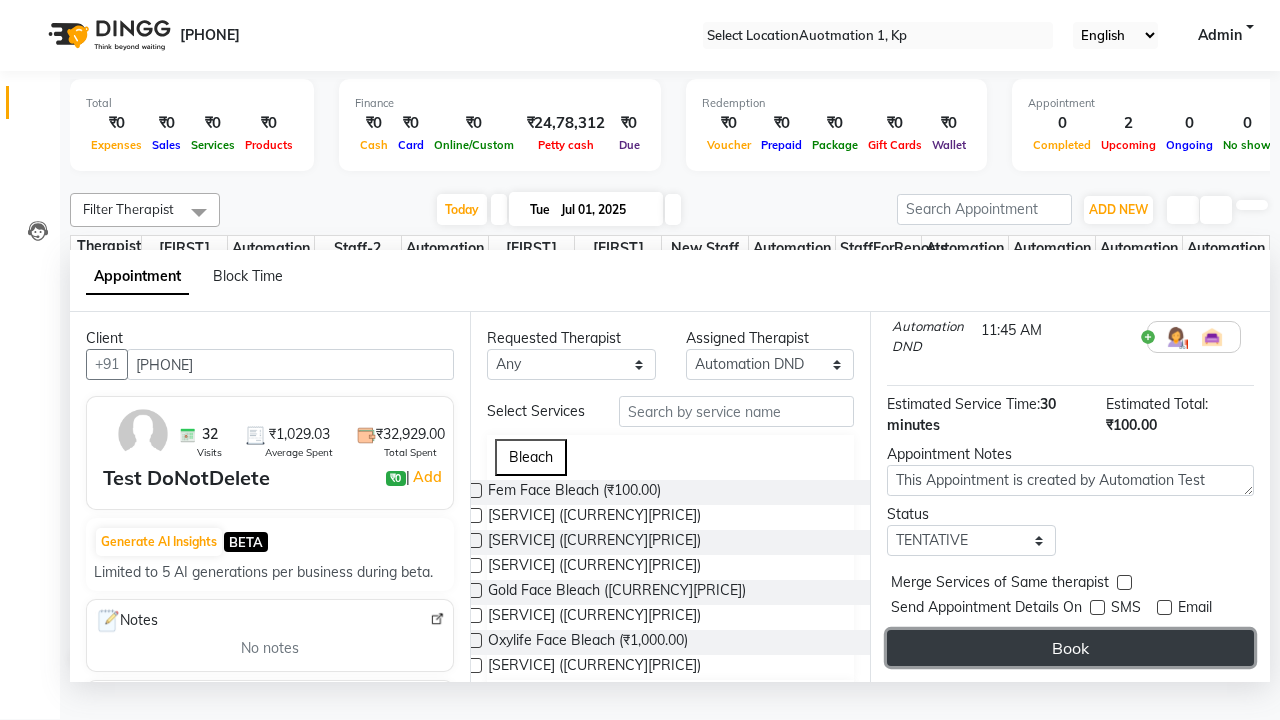 click on "Book" at bounding box center (1070, 648) 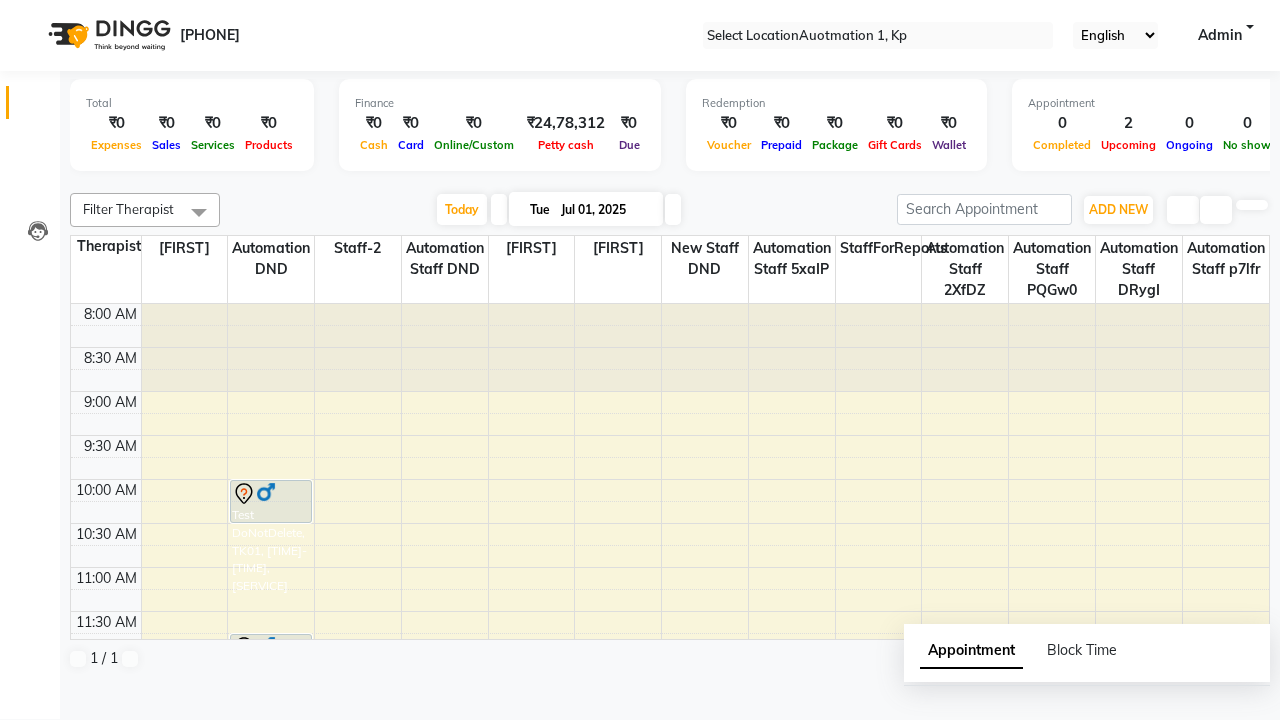scroll, scrollTop: 0, scrollLeft: 0, axis: both 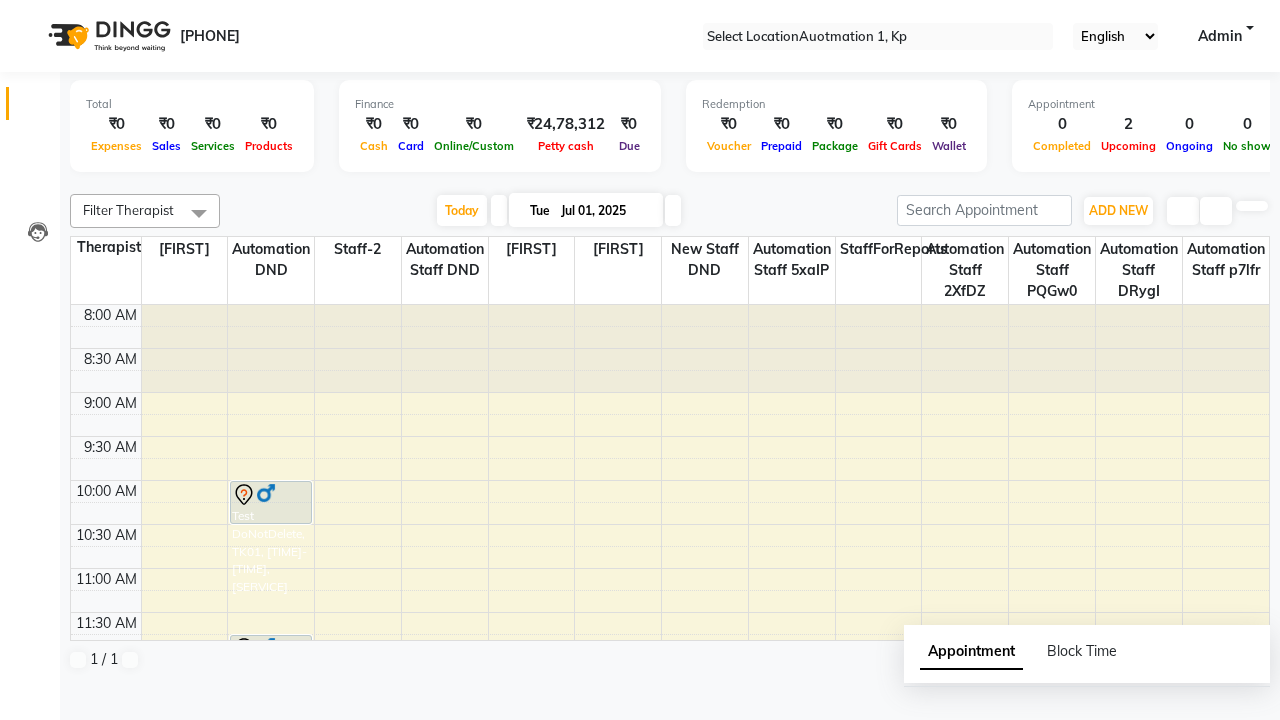click on "Success" at bounding box center [640, 751] 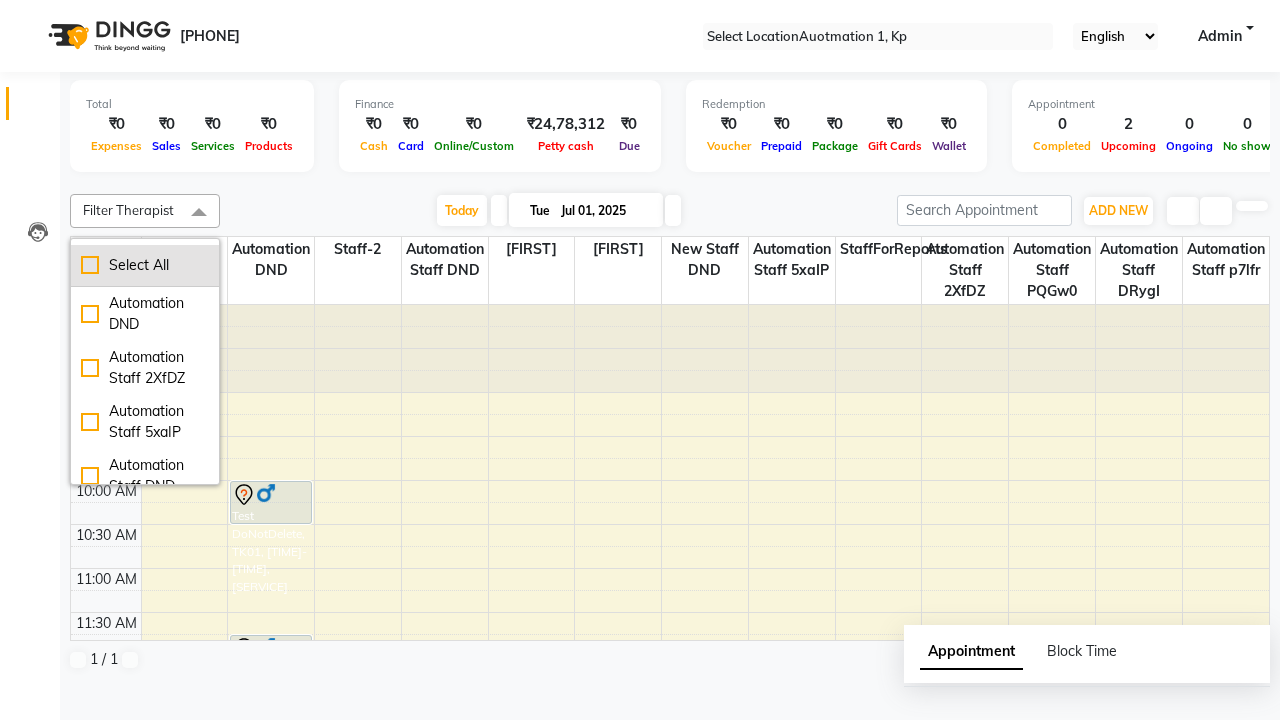 click on "Select All" at bounding box center (145, 265) 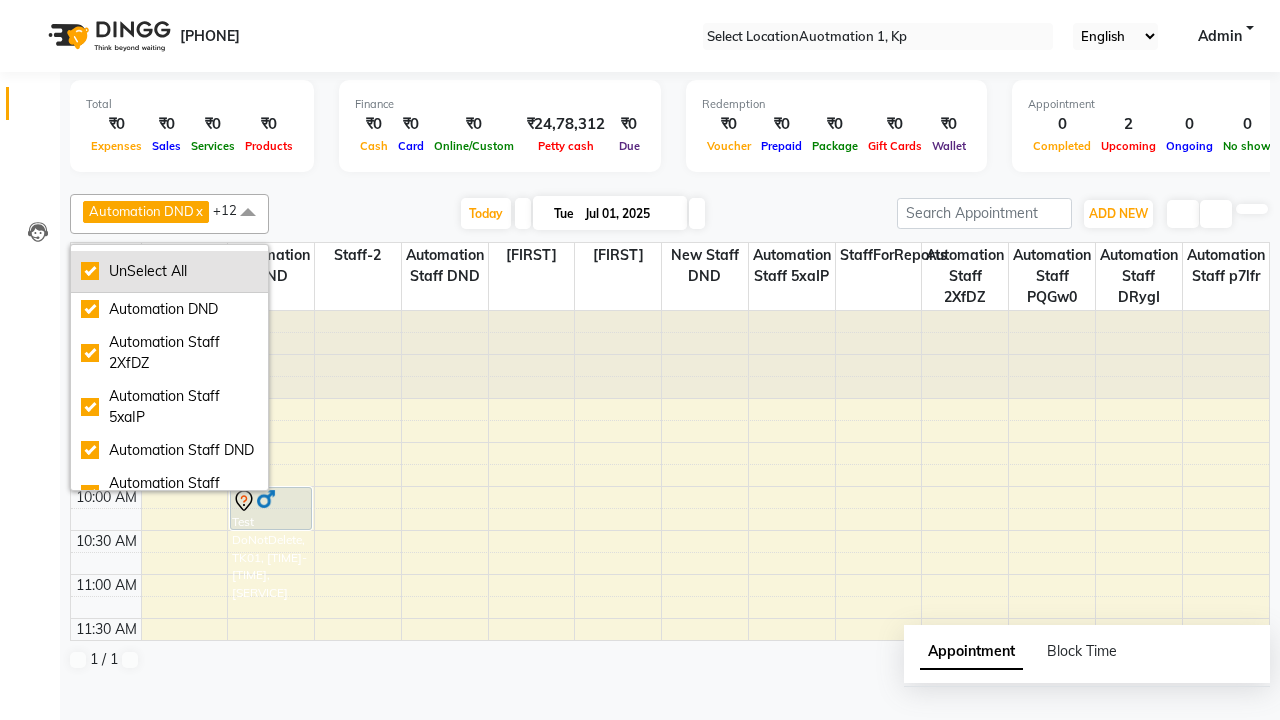 click on "UnSelect All" at bounding box center [169, 271] 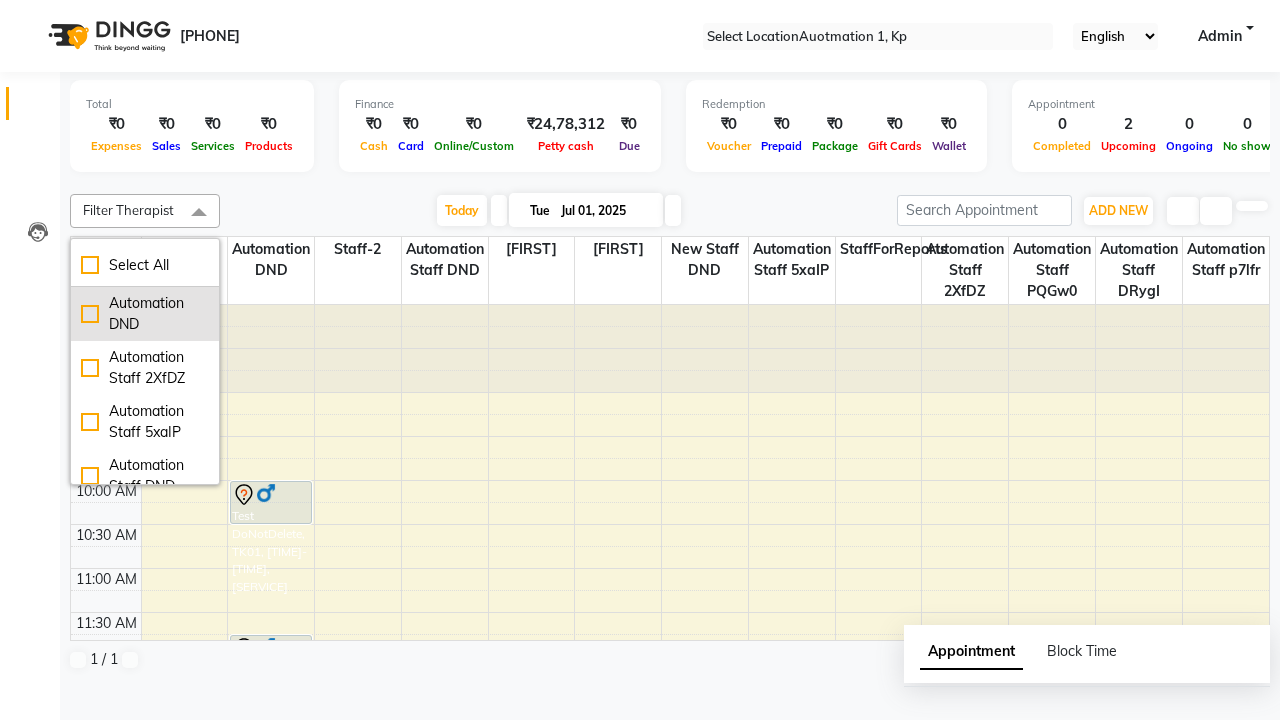 click on "Automation DND" at bounding box center [145, 314] 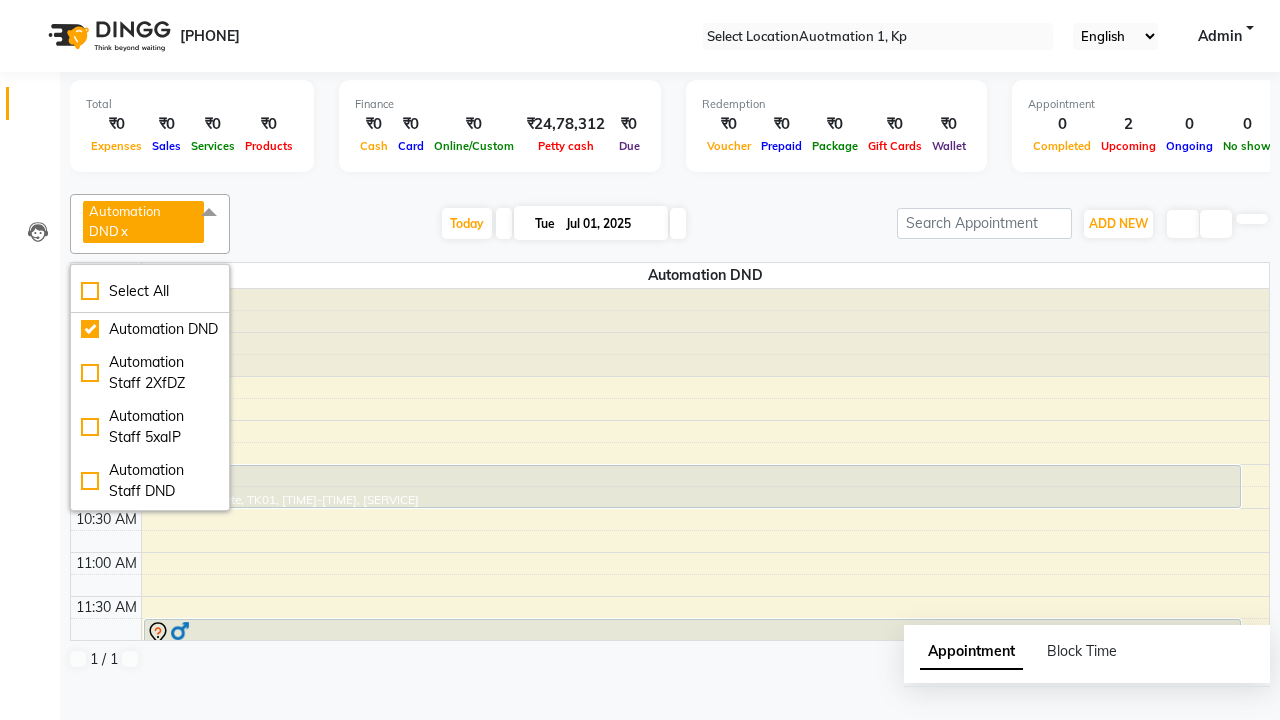 click at bounding box center (209, 213) 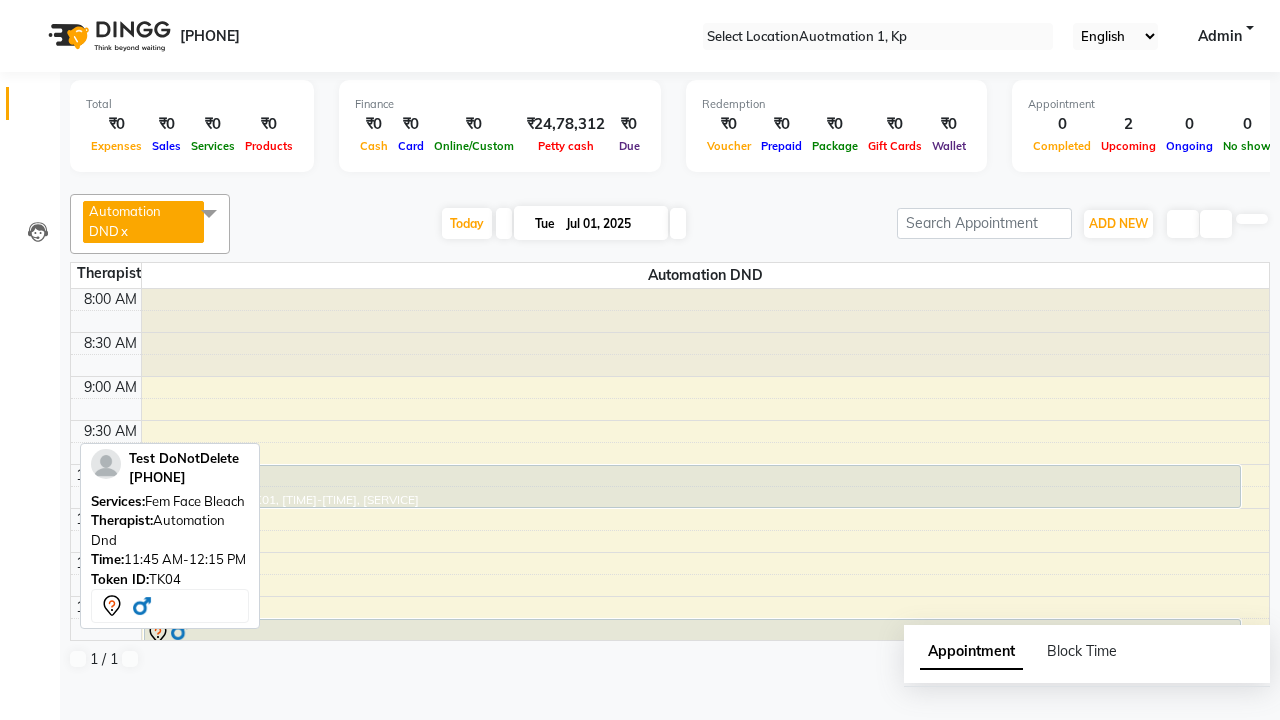 scroll, scrollTop: 21, scrollLeft: 0, axis: vertical 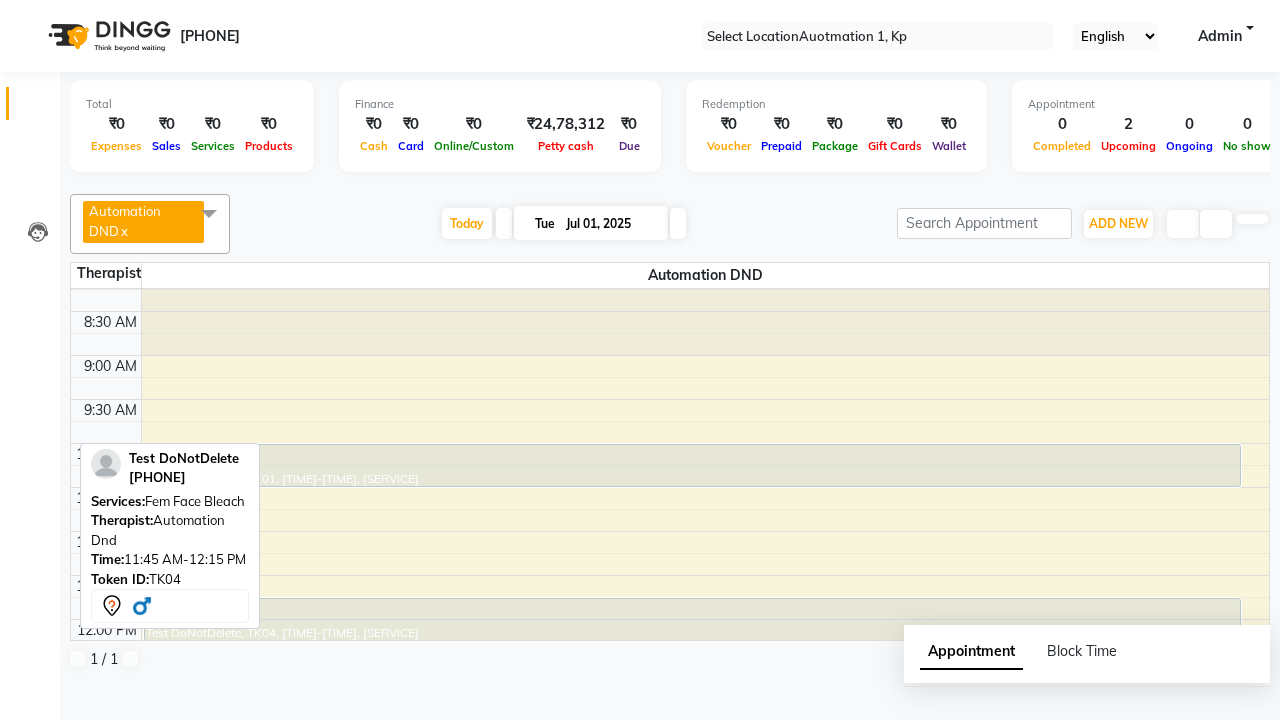 click at bounding box center (692, 458) 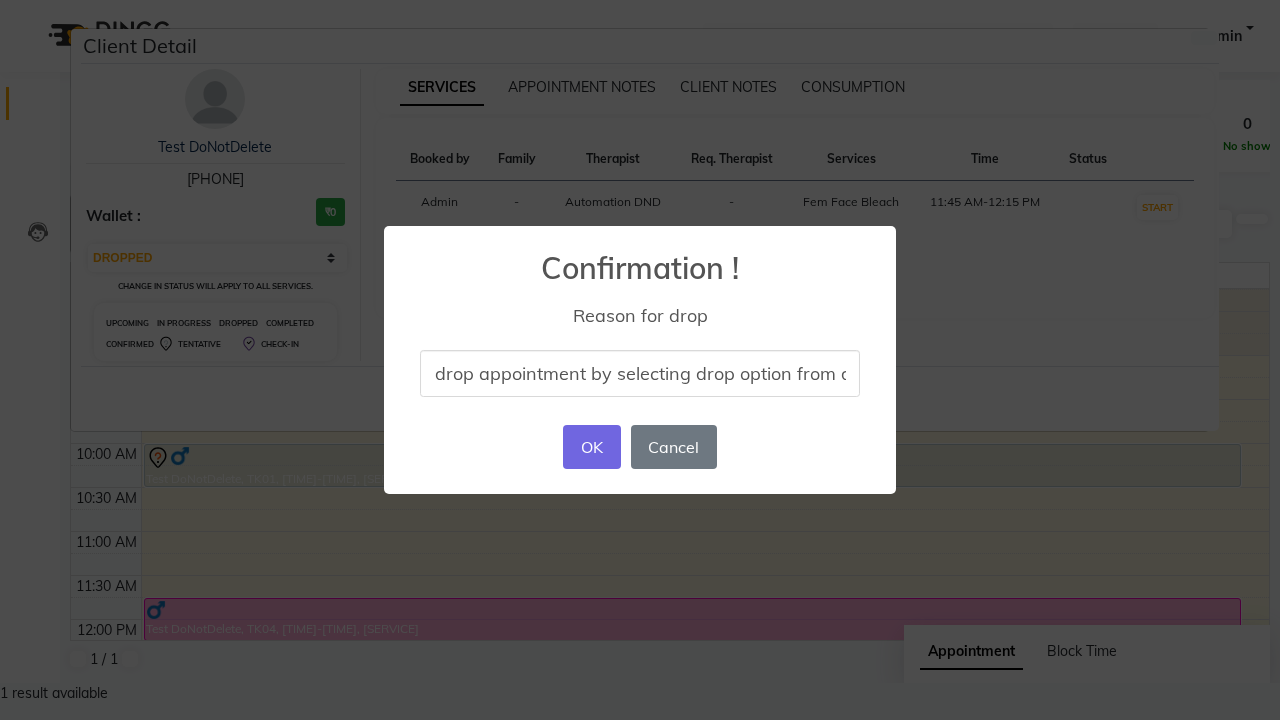 scroll, scrollTop: 0, scrollLeft: 82, axis: horizontal 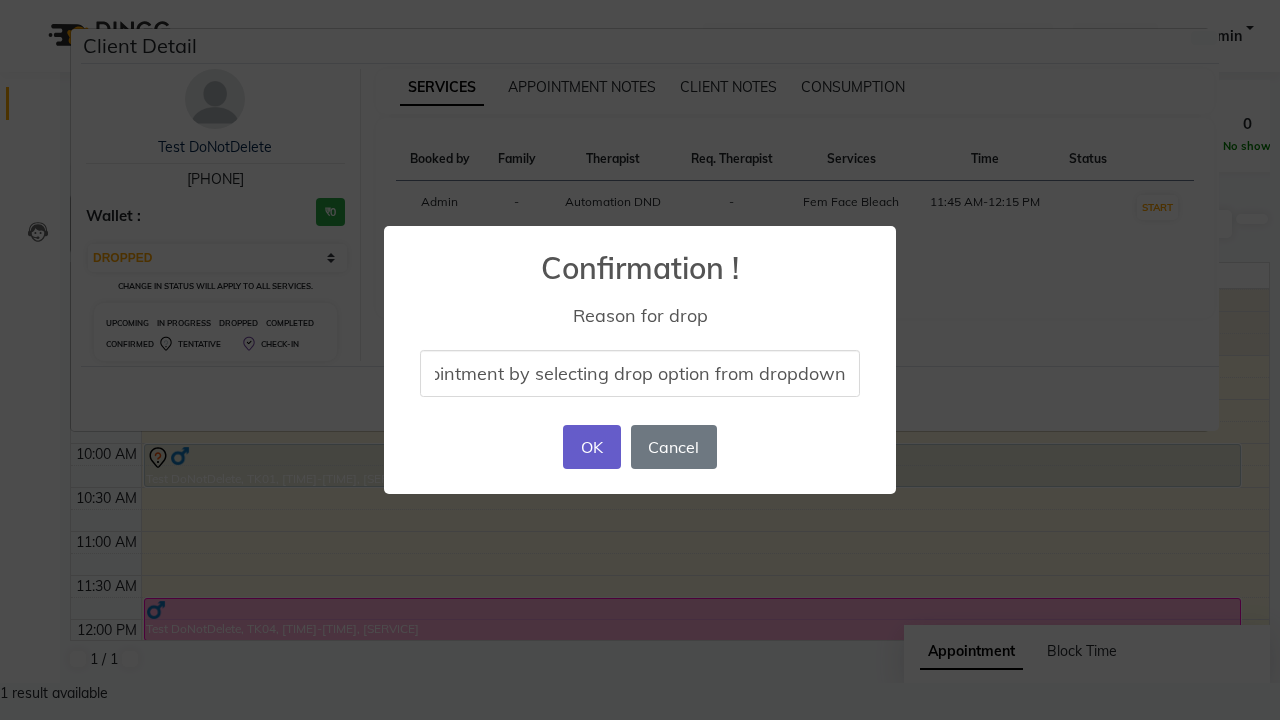 type on "drop appointment by selecting drop option from dropdown" 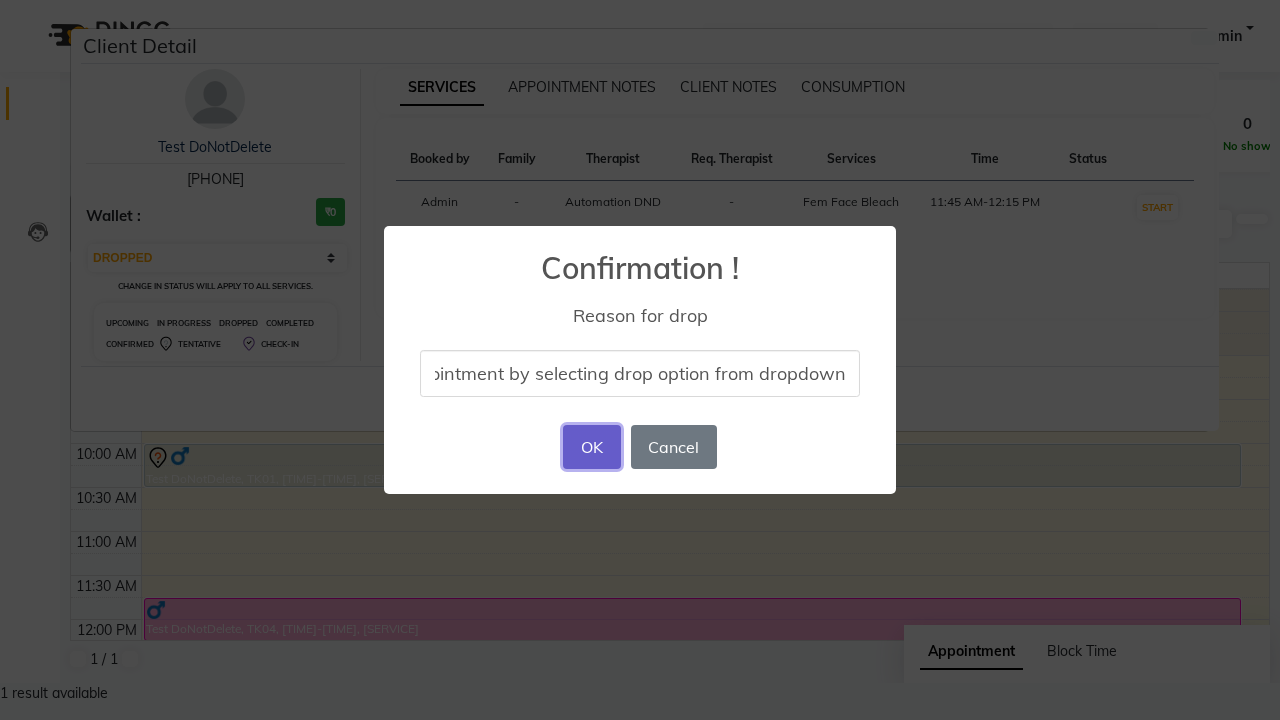 click on "OK" at bounding box center (591, 447) 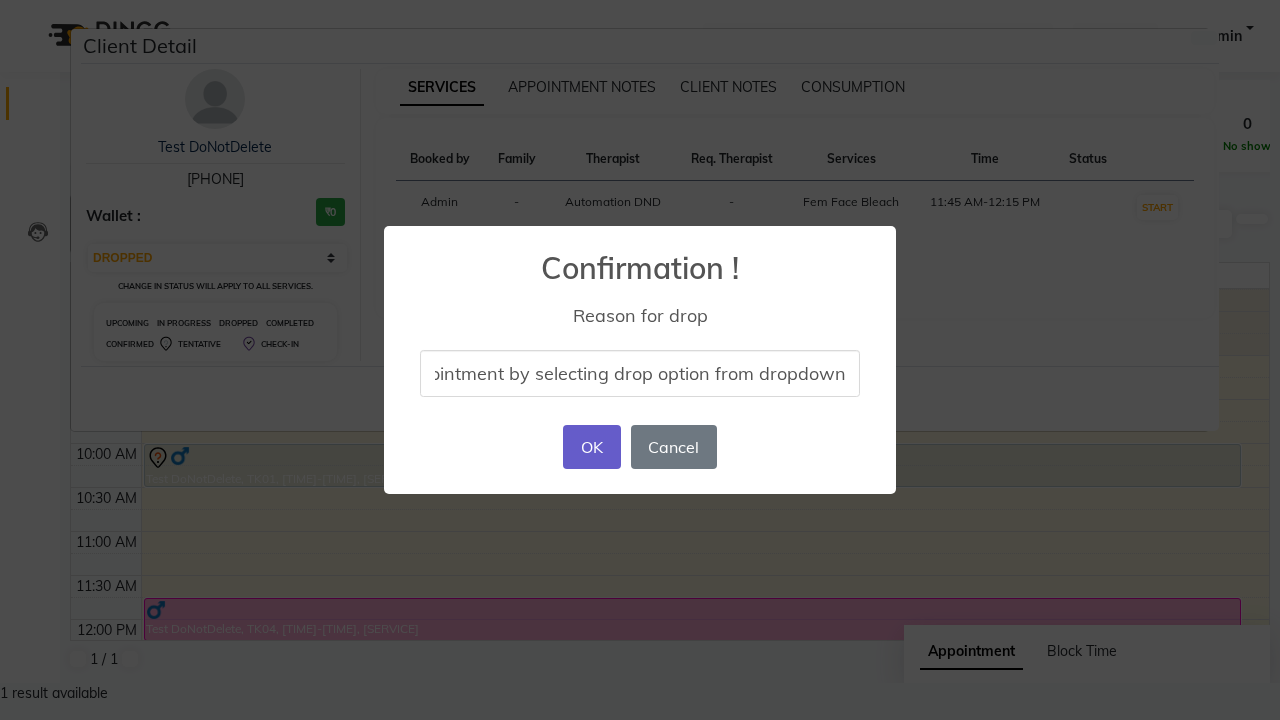 scroll, scrollTop: 0, scrollLeft: 0, axis: both 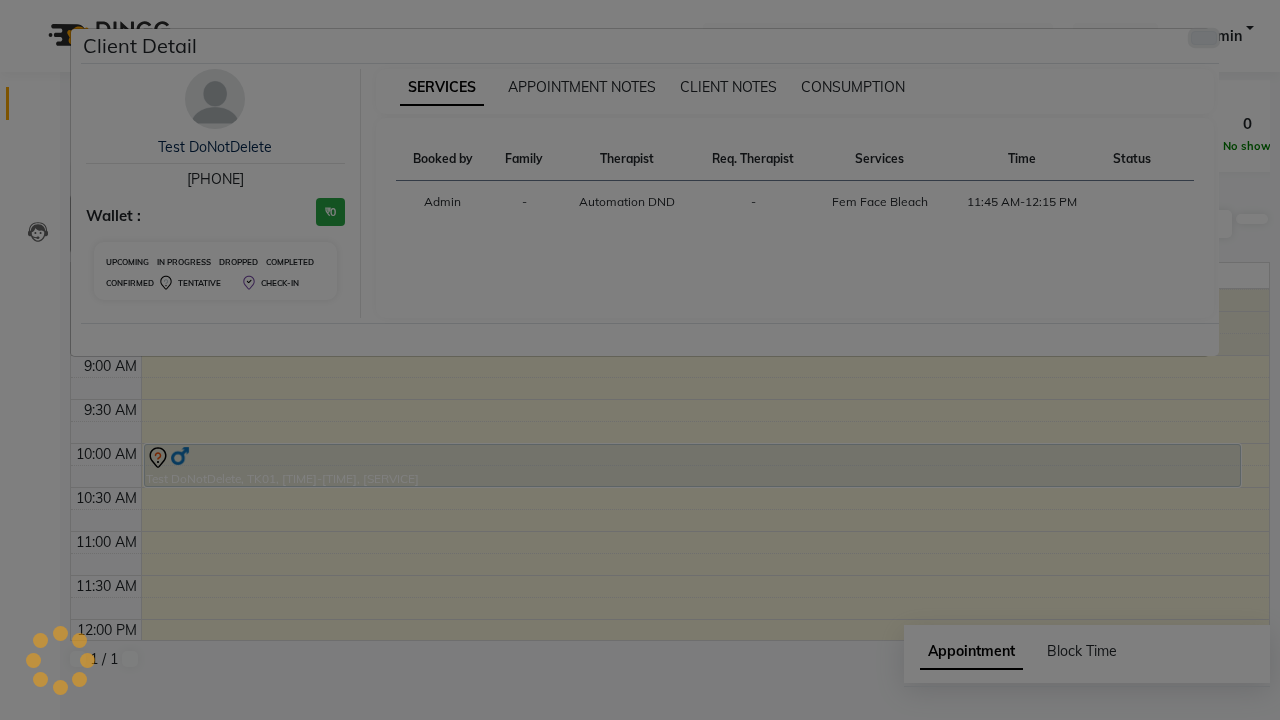 click at bounding box center (1204, 38) 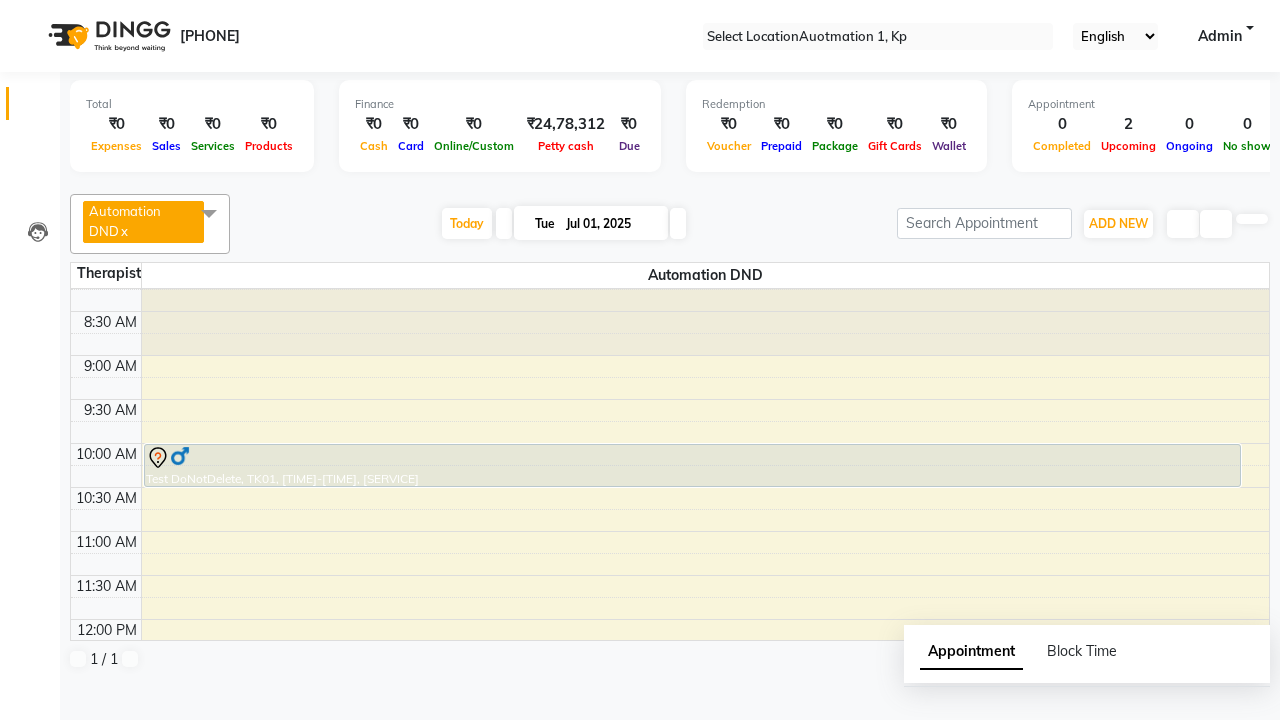 click at bounding box center (209, 213) 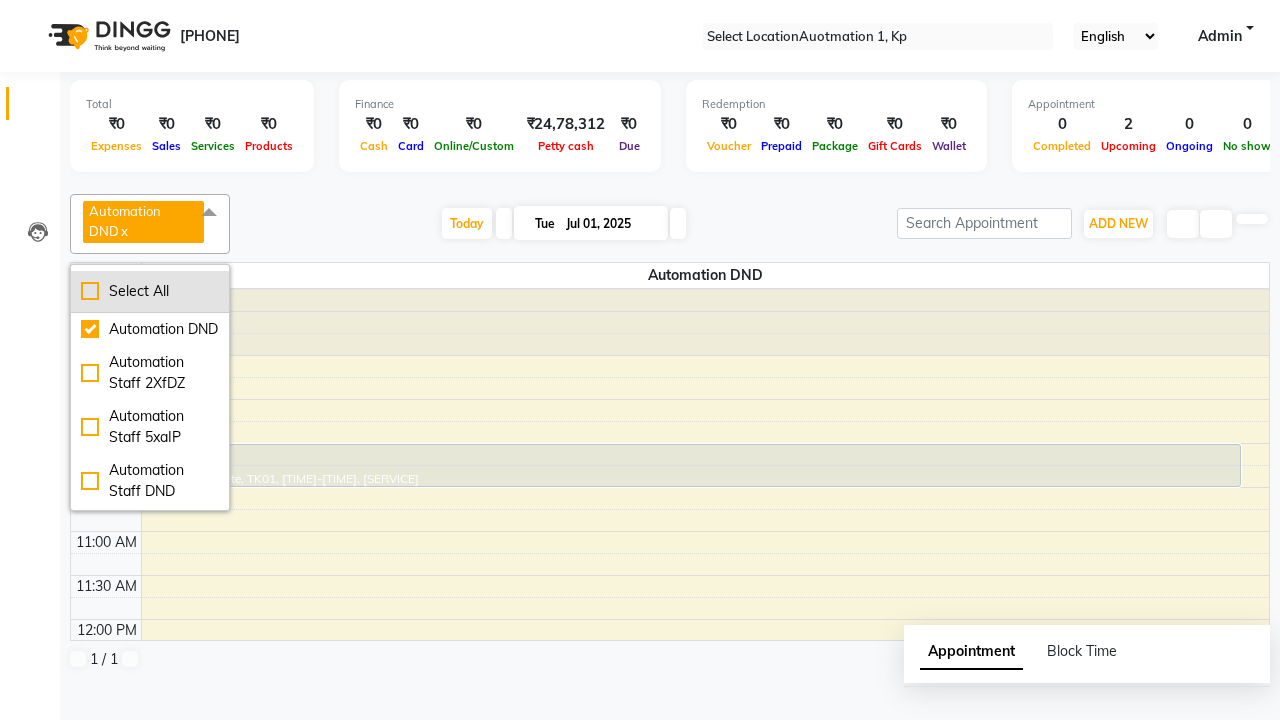 click on "Select All" at bounding box center (150, 291) 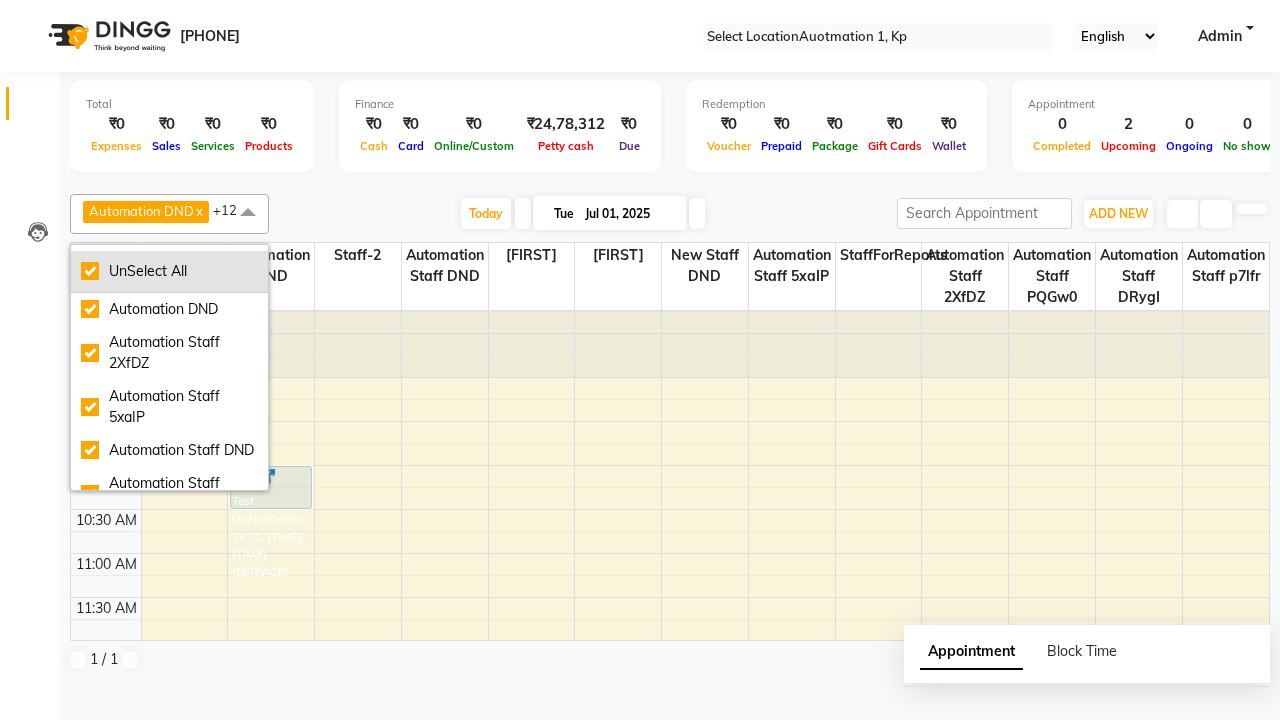 click on "UnSelect All" at bounding box center [169, 271] 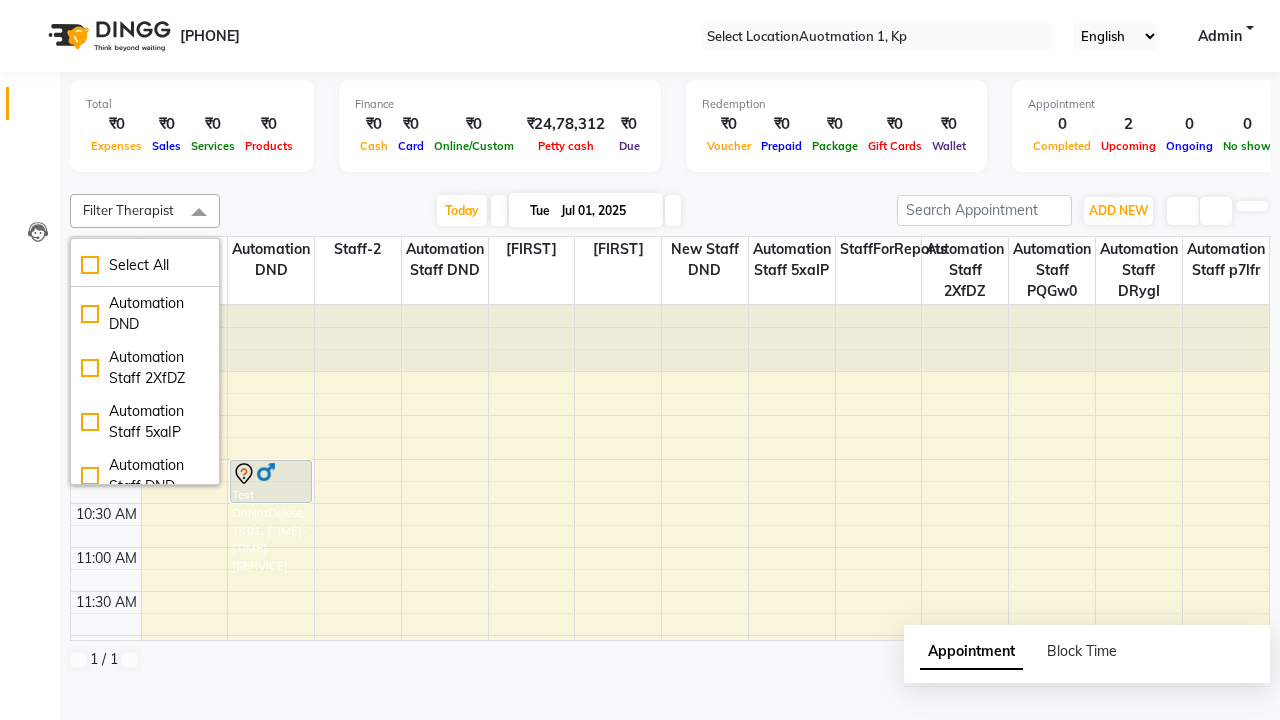 click at bounding box center [199, 213] 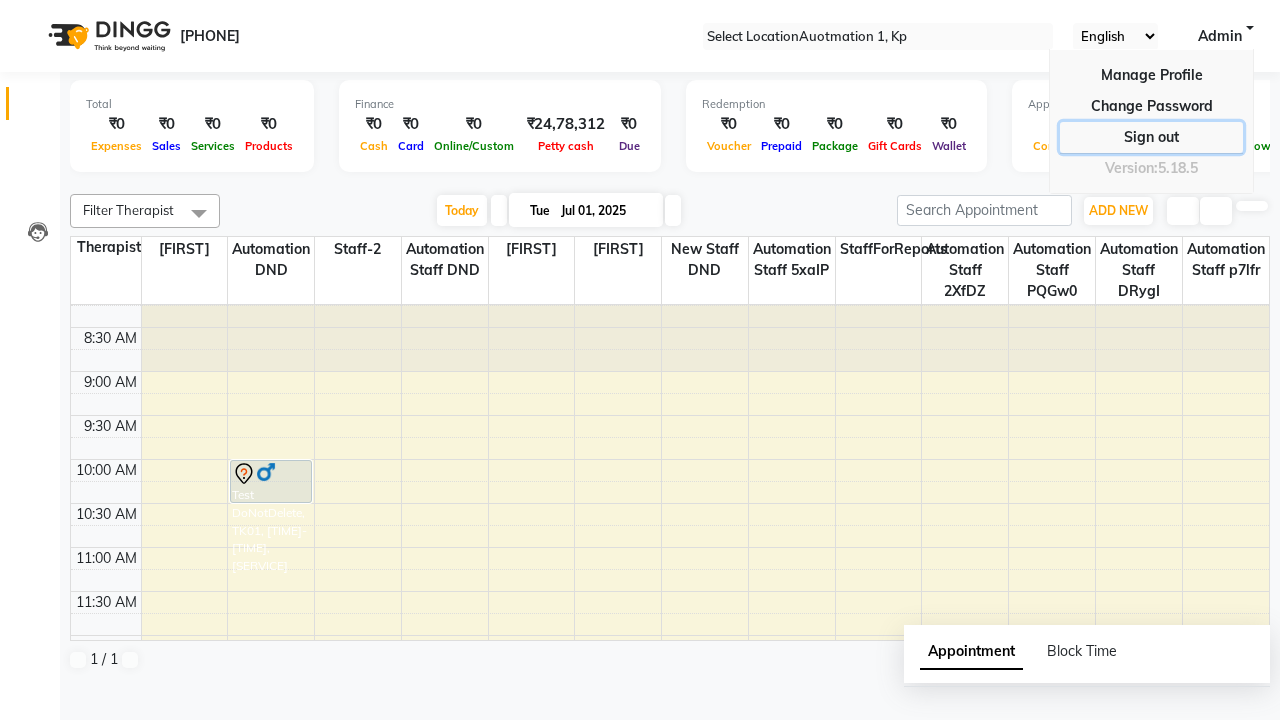 click on "Sign out" at bounding box center [1151, 106] 